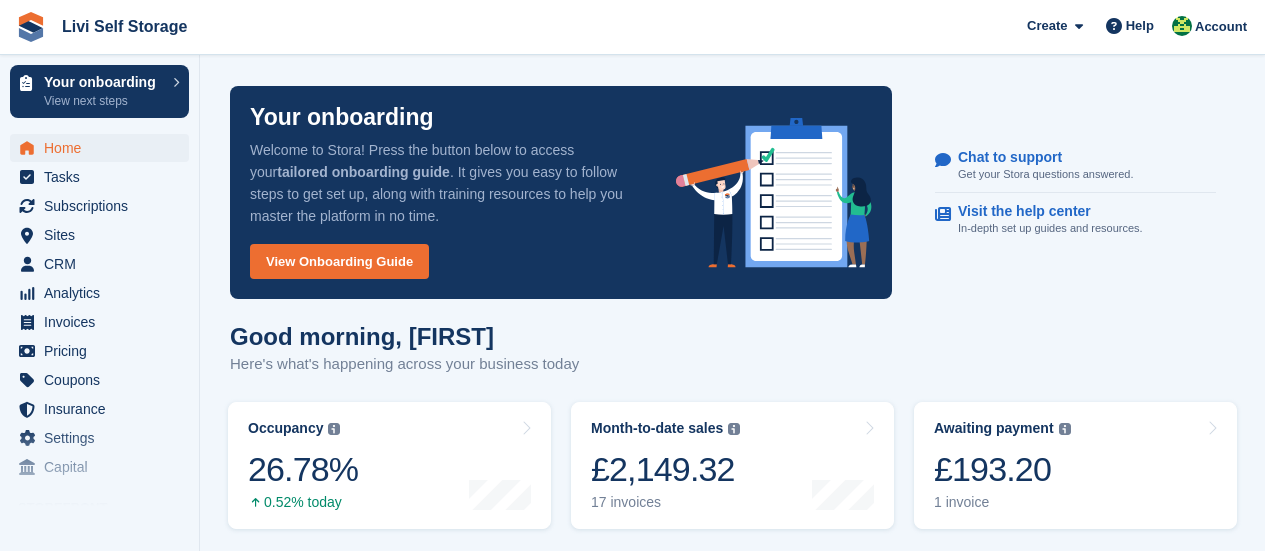 scroll, scrollTop: 0, scrollLeft: 0, axis: both 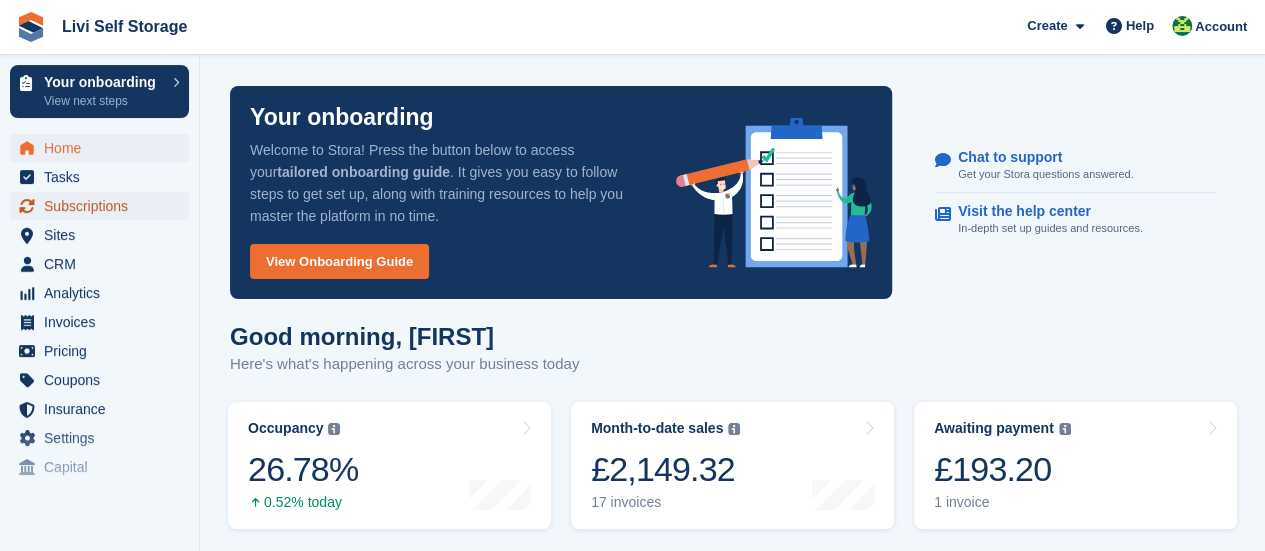 click on "Subscriptions" at bounding box center (104, 206) 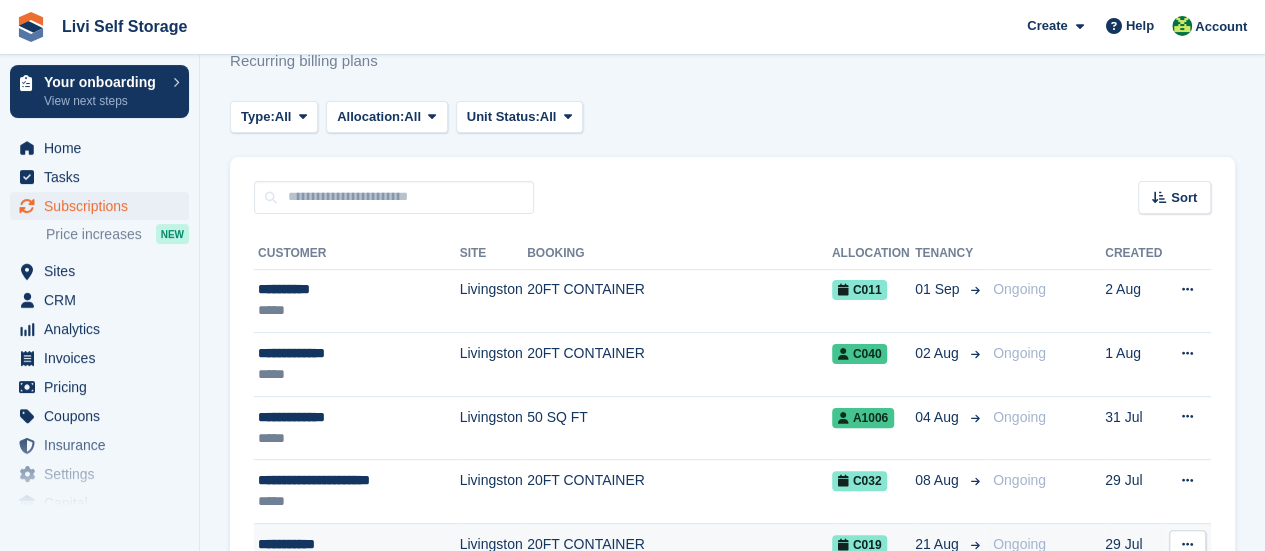 scroll, scrollTop: 0, scrollLeft: 0, axis: both 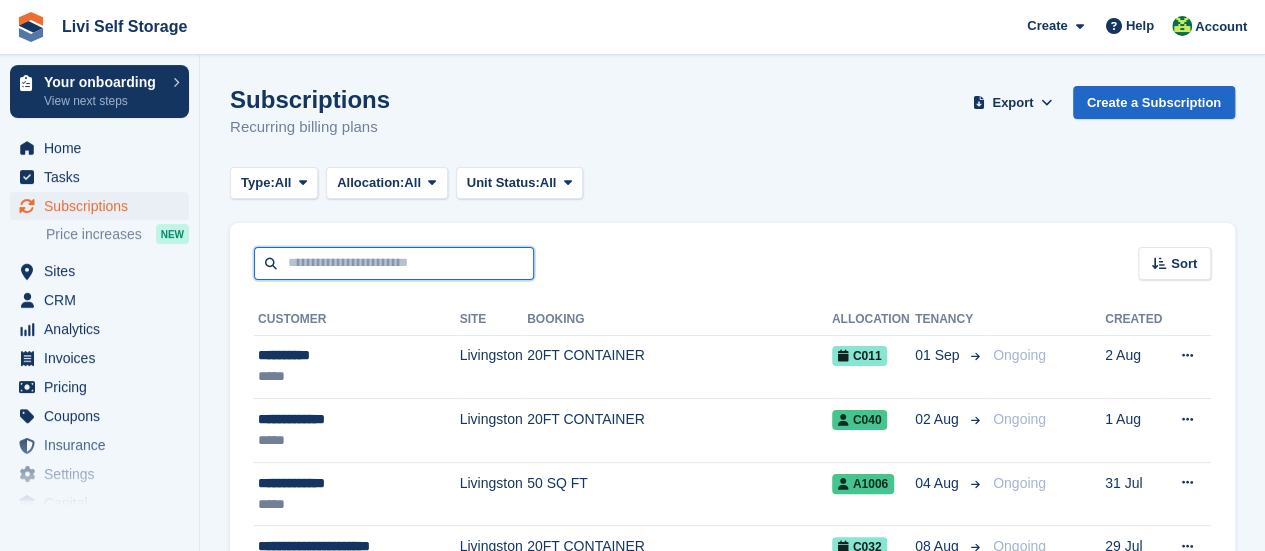 click at bounding box center (394, 263) 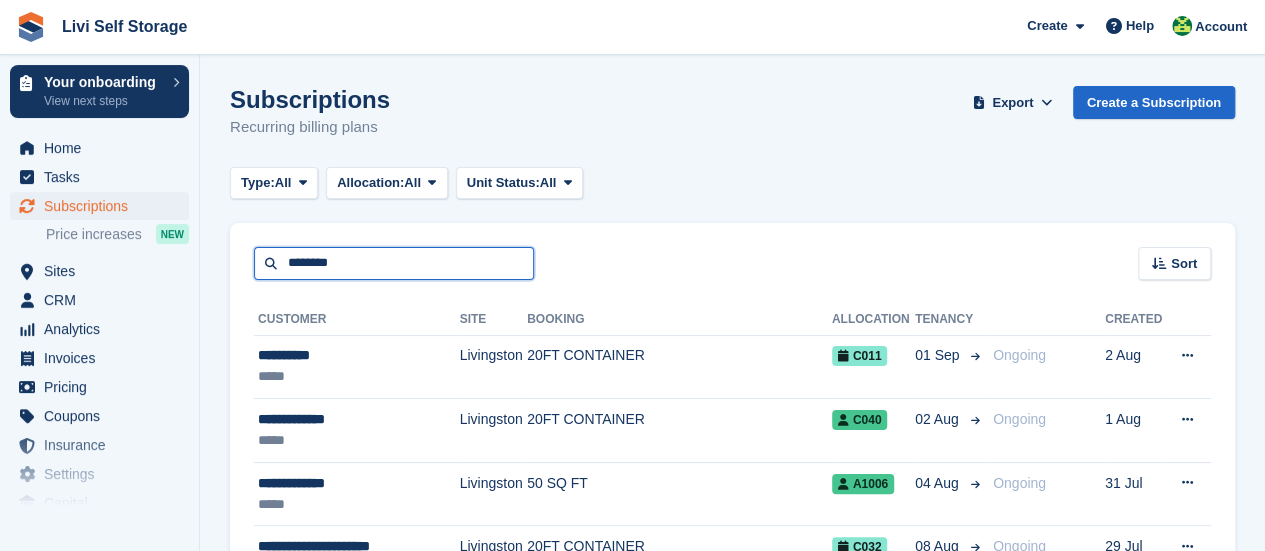 click on "********" at bounding box center (394, 263) 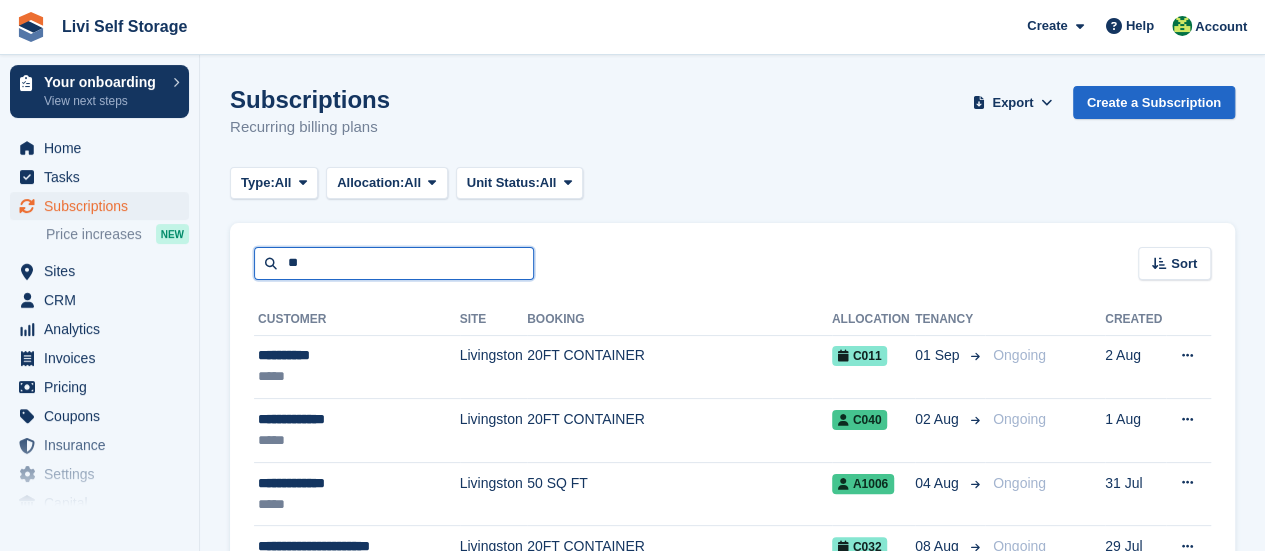 type on "*" 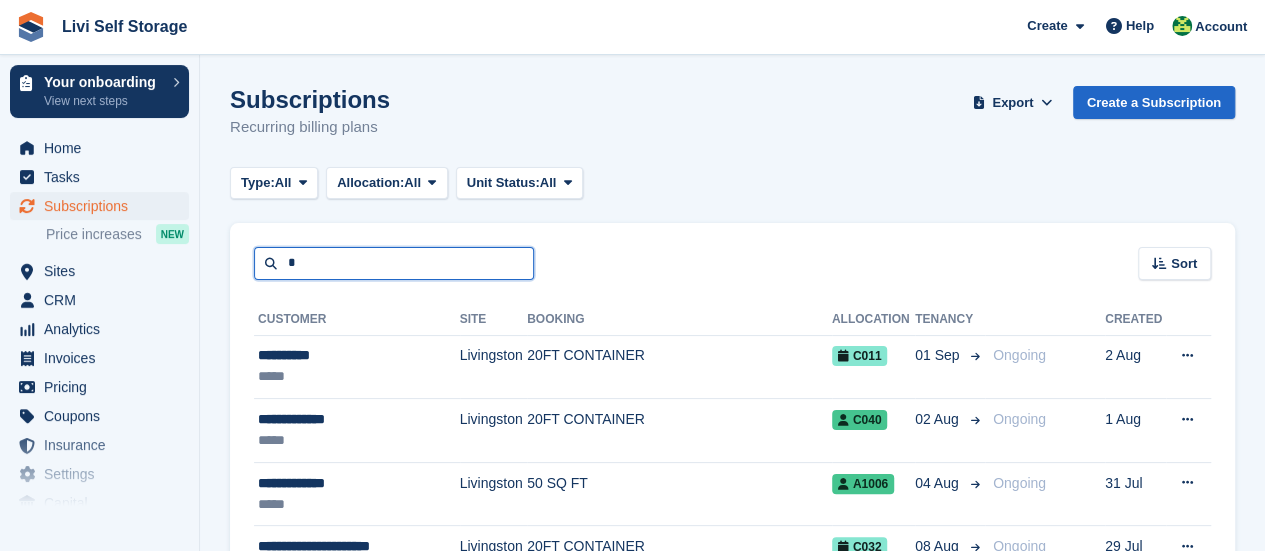 type 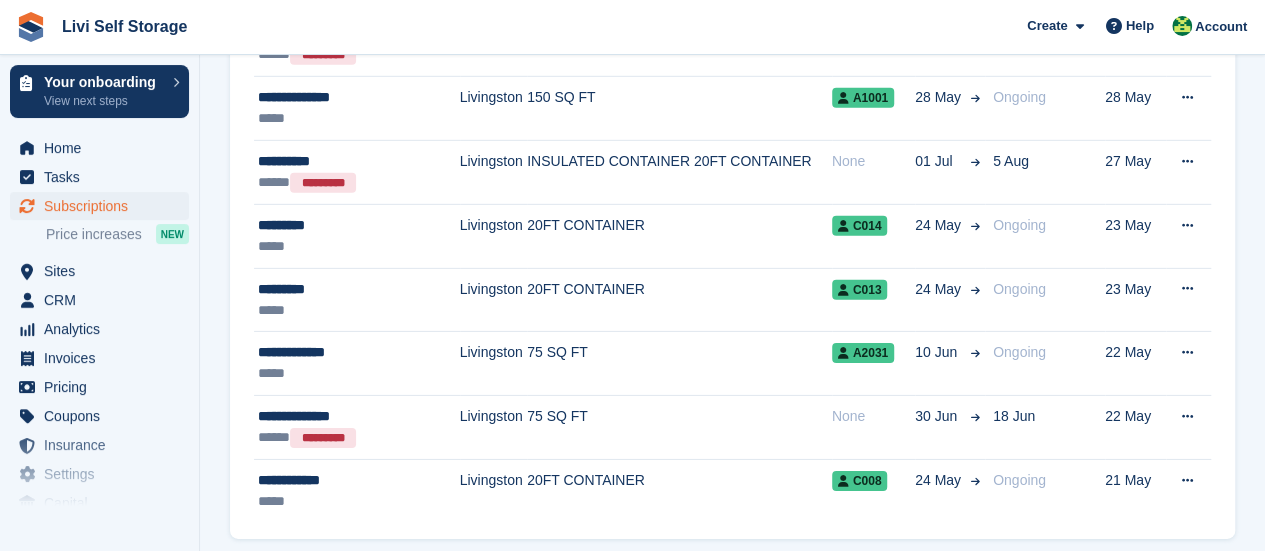 scroll, scrollTop: 3054, scrollLeft: 0, axis: vertical 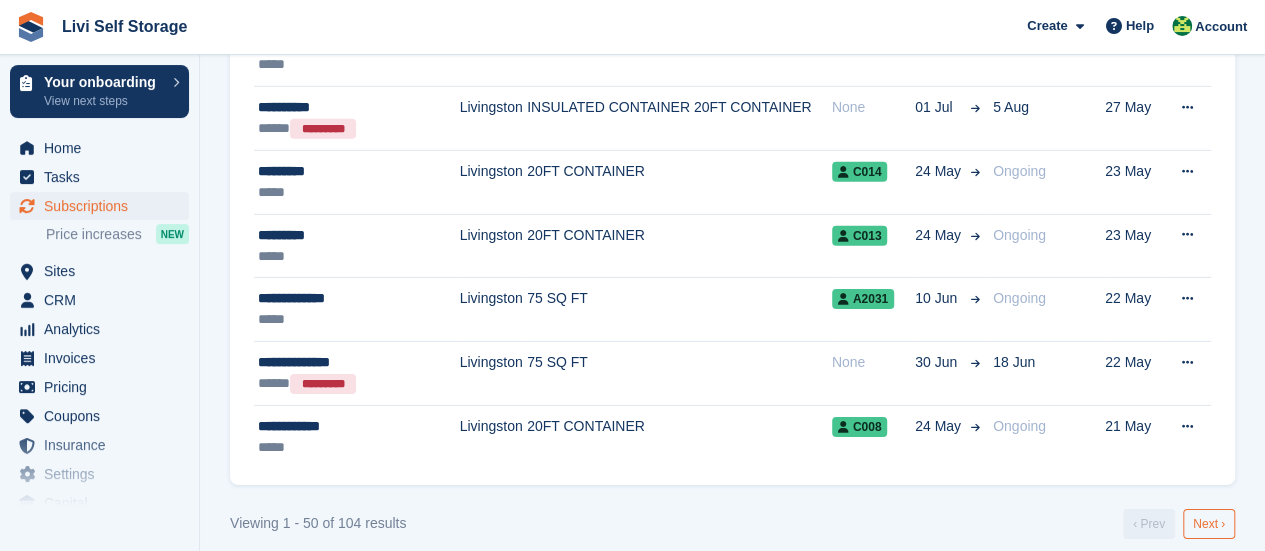 click on "Next ›" at bounding box center (1209, 524) 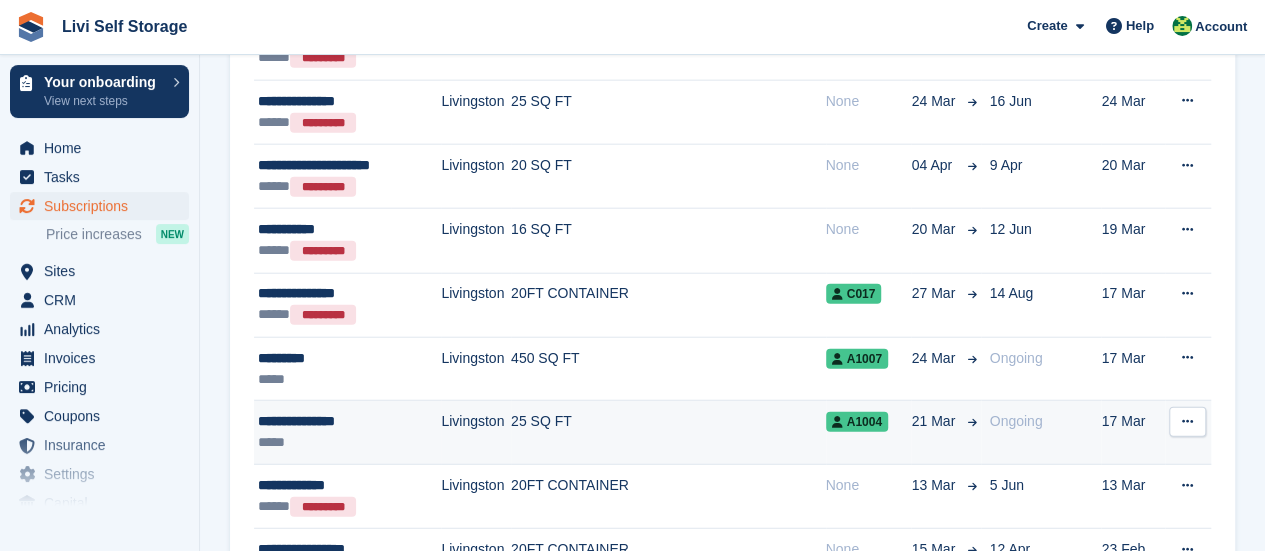 scroll, scrollTop: 2254, scrollLeft: 0, axis: vertical 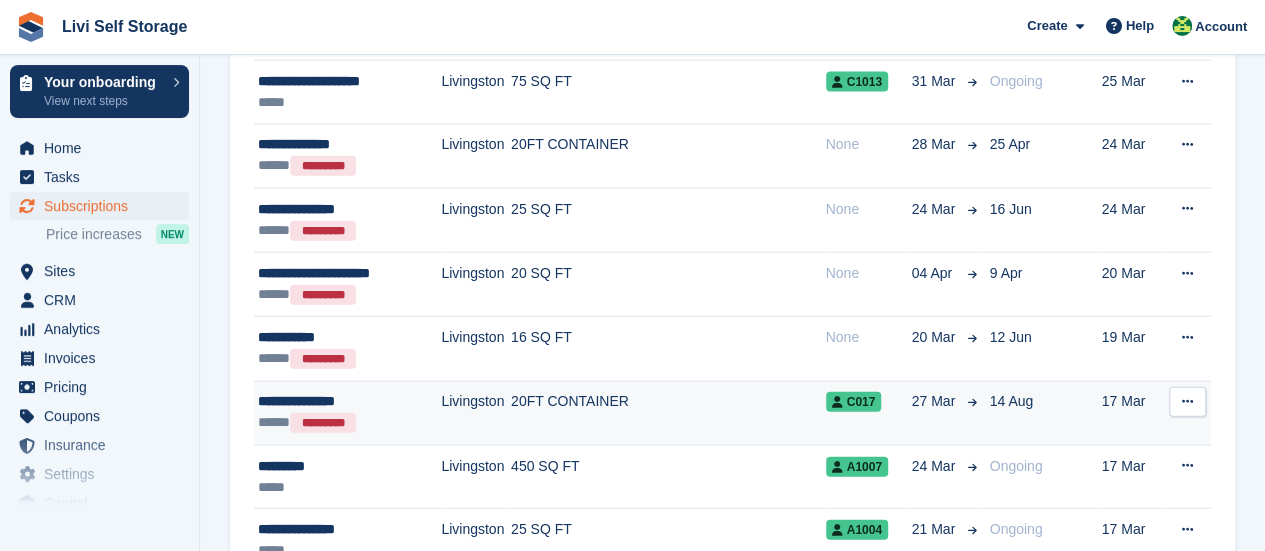 click on "20FT CONTAINER" at bounding box center [668, 413] 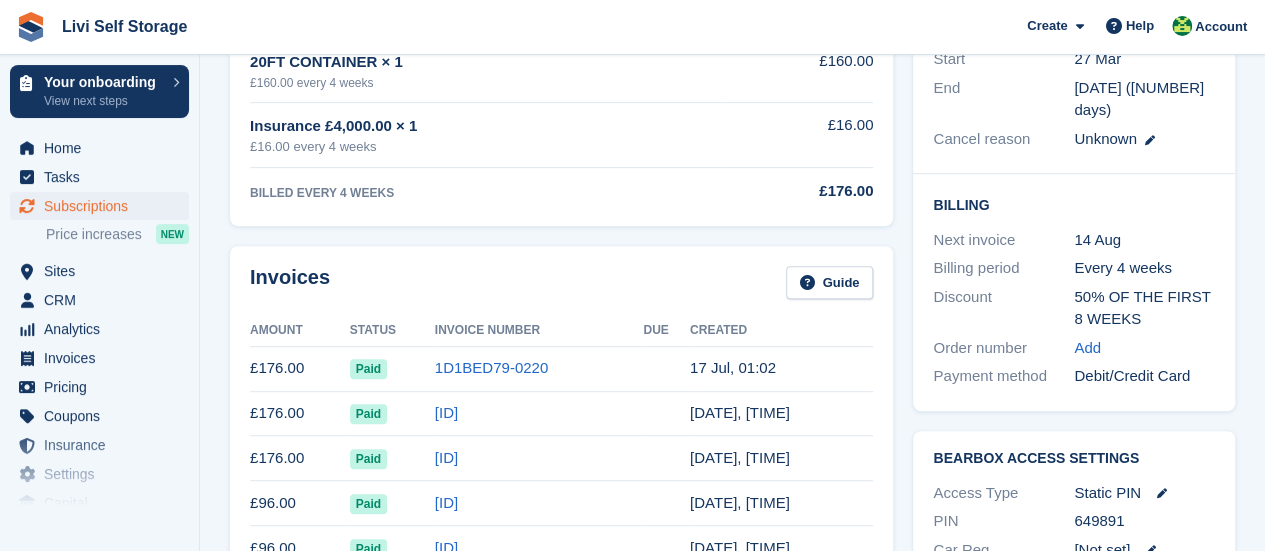 scroll, scrollTop: 400, scrollLeft: 0, axis: vertical 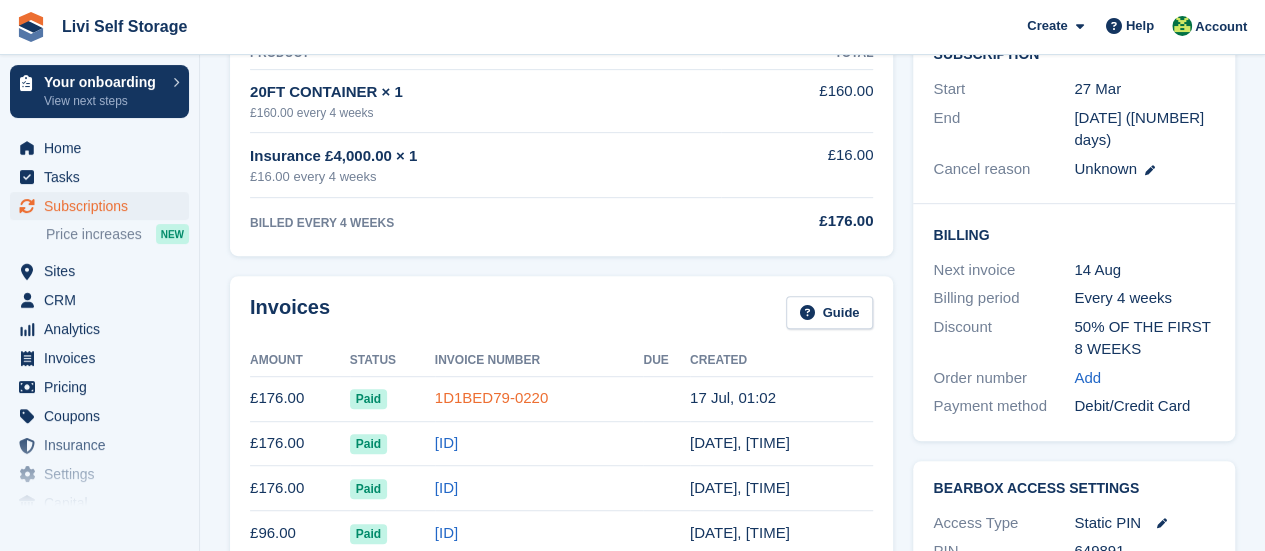 click on "1D1BED79-0220" at bounding box center [491, 397] 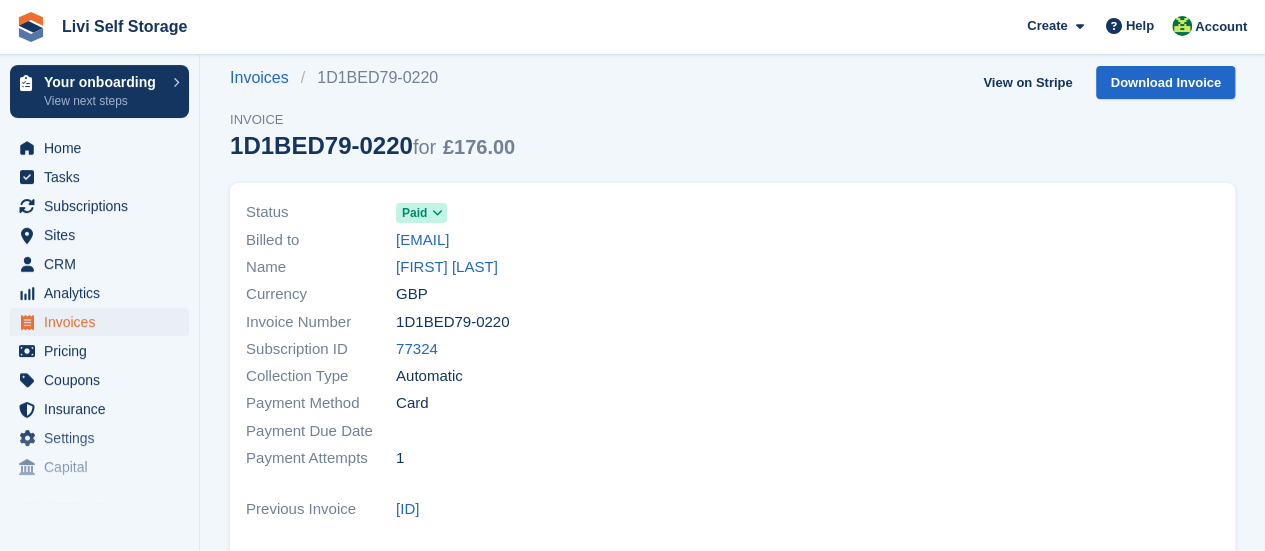 scroll, scrollTop: 0, scrollLeft: 0, axis: both 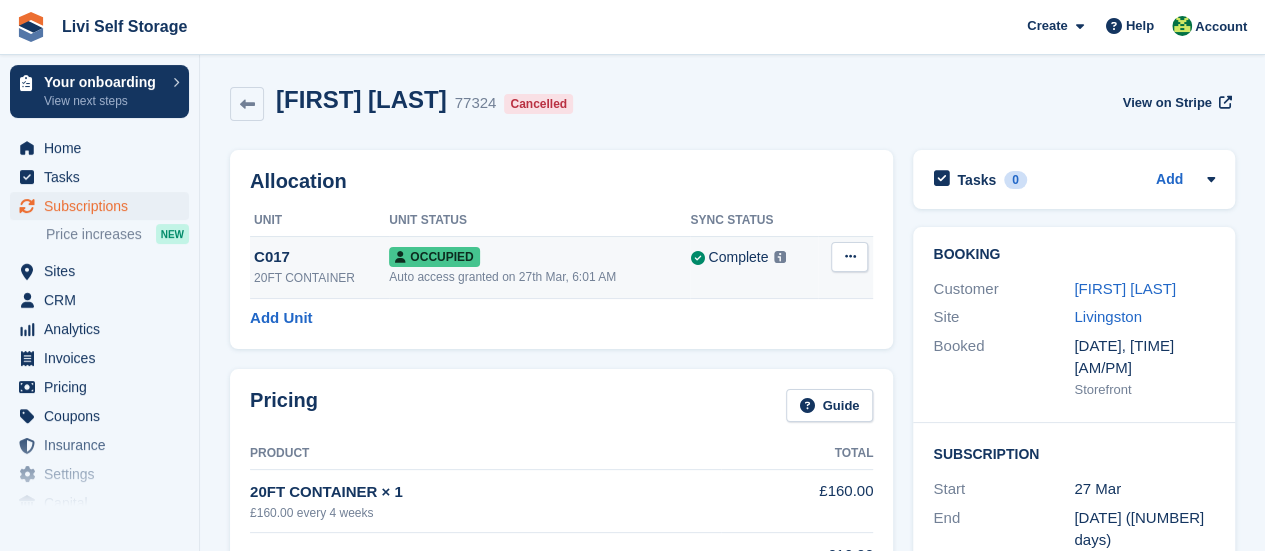 click on "Occupied" at bounding box center [434, 257] 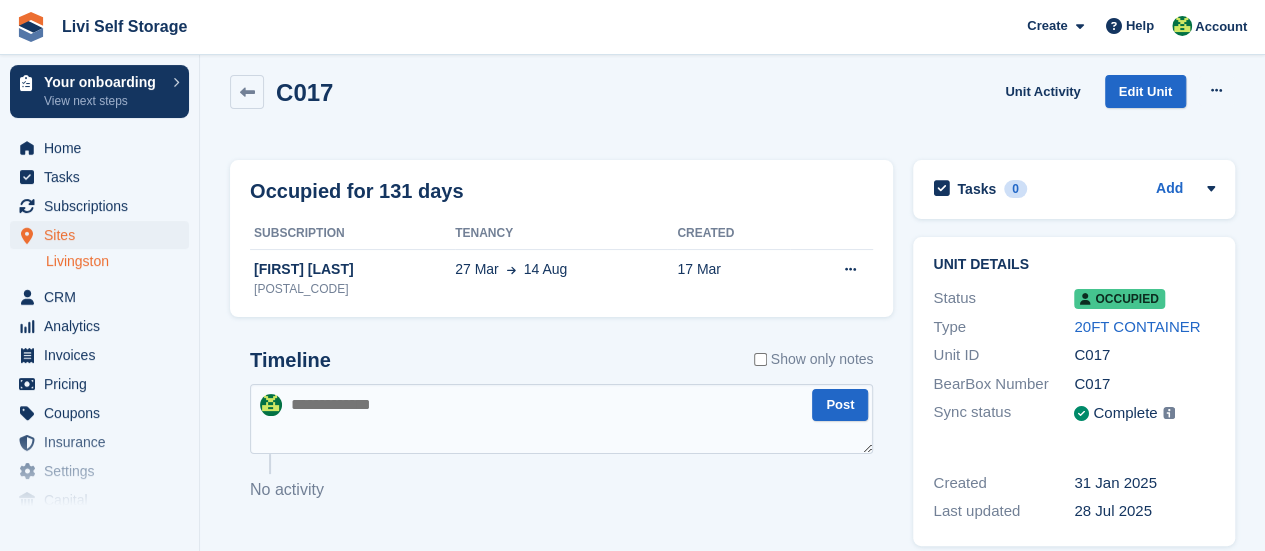 scroll, scrollTop: 0, scrollLeft: 0, axis: both 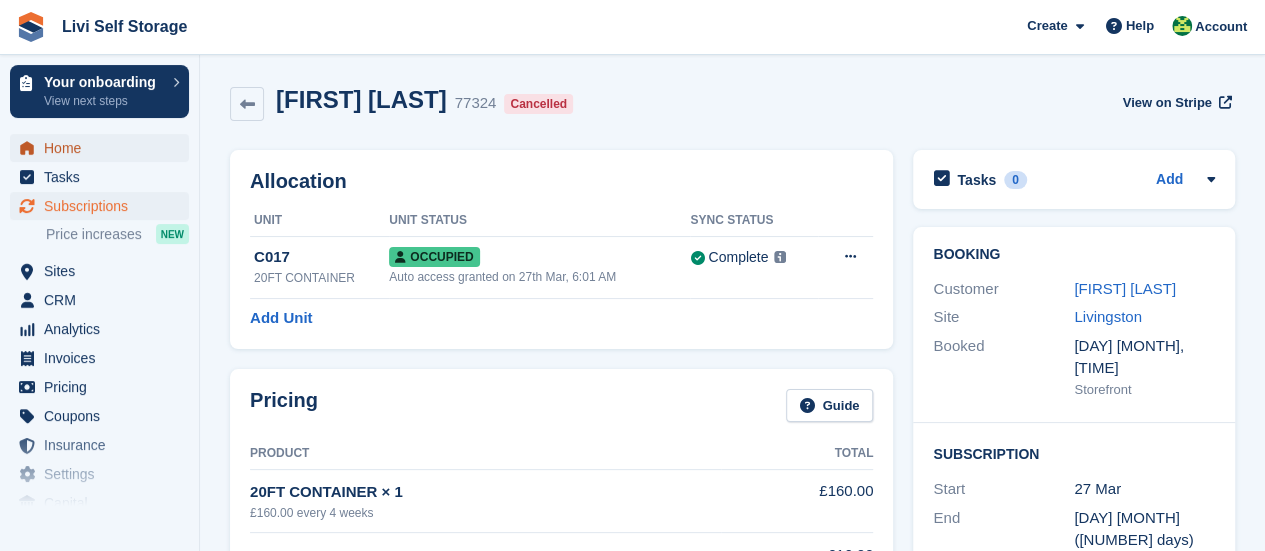 click on "Home" at bounding box center (104, 148) 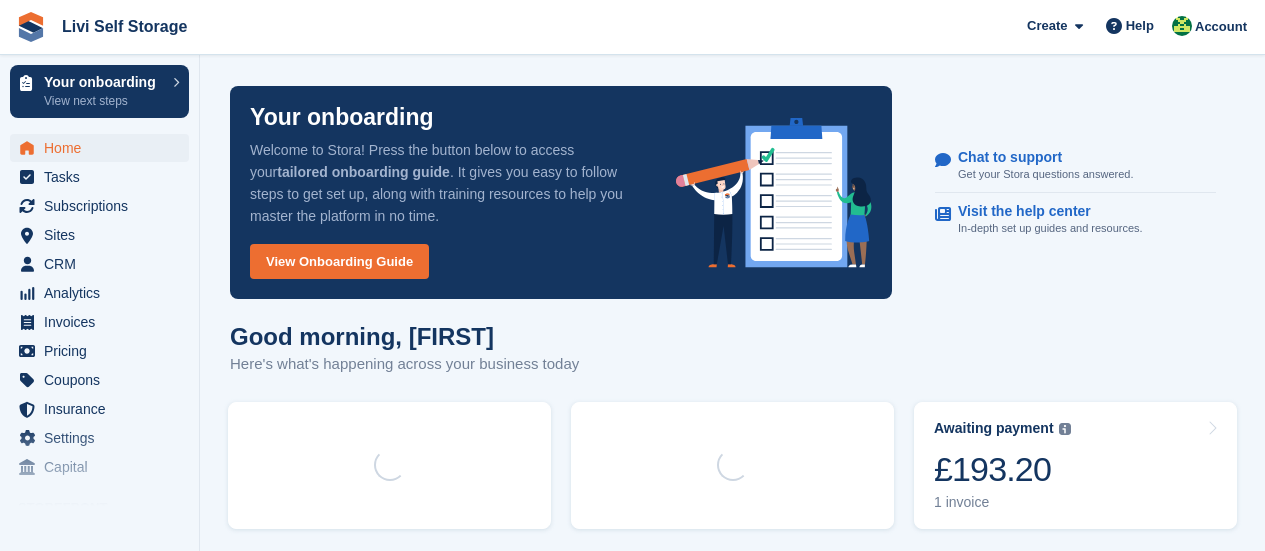 scroll, scrollTop: 0, scrollLeft: 0, axis: both 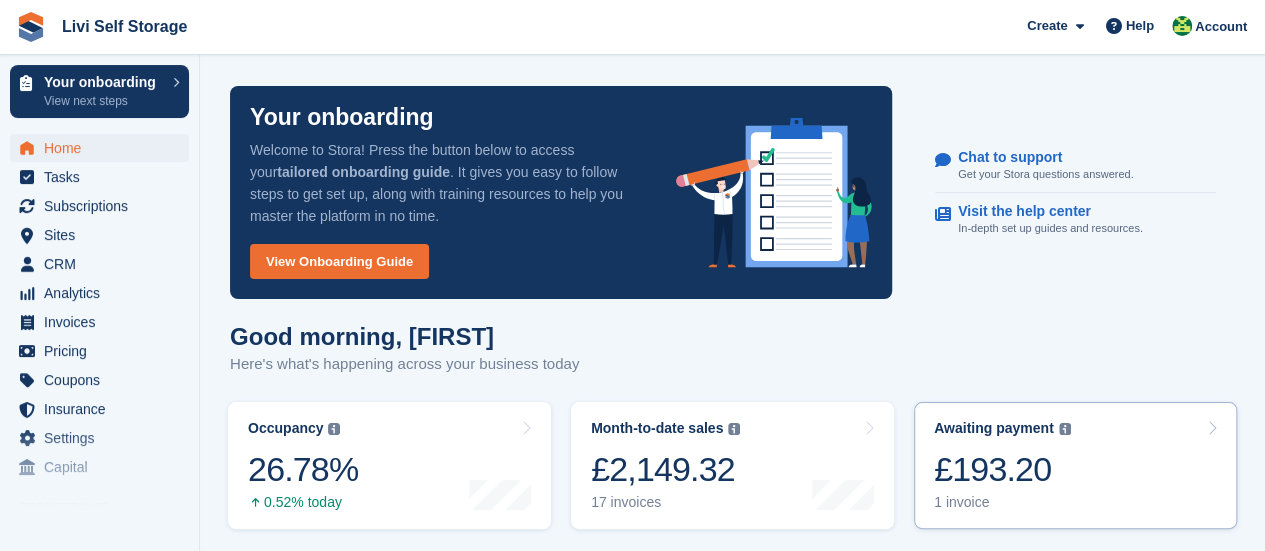 click on "£193.20" at bounding box center (1002, 469) 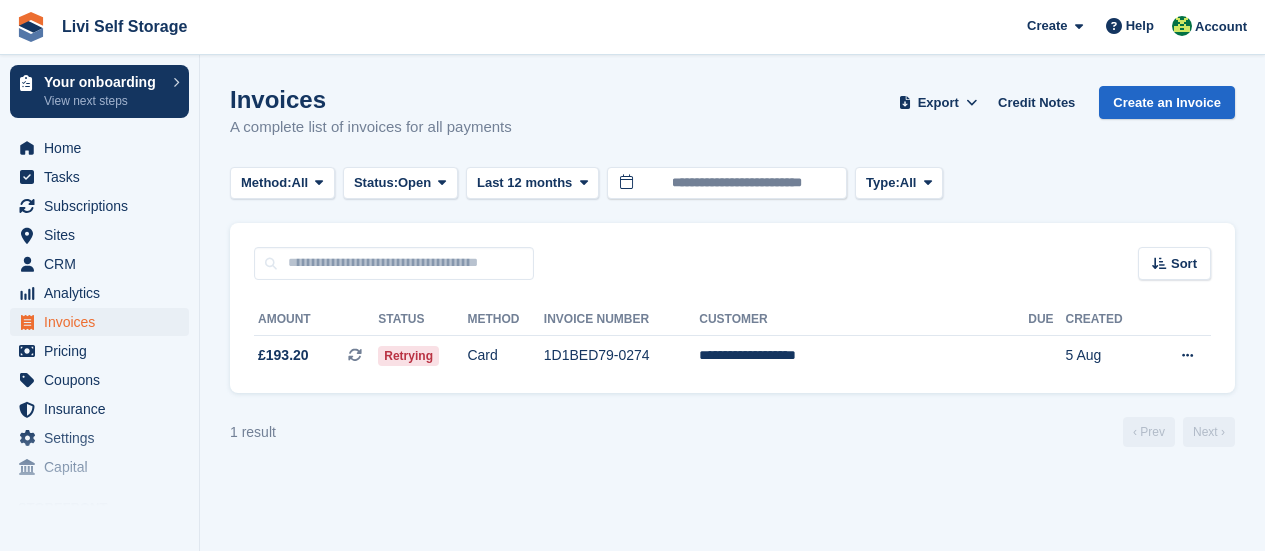 scroll, scrollTop: 0, scrollLeft: 0, axis: both 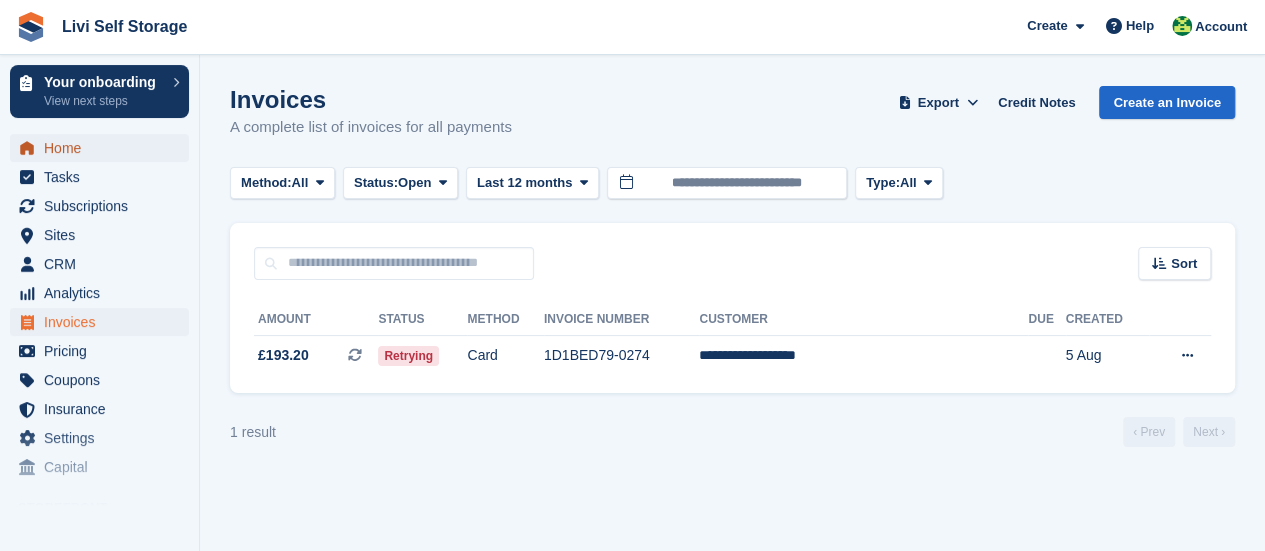 click on "Home" at bounding box center (104, 148) 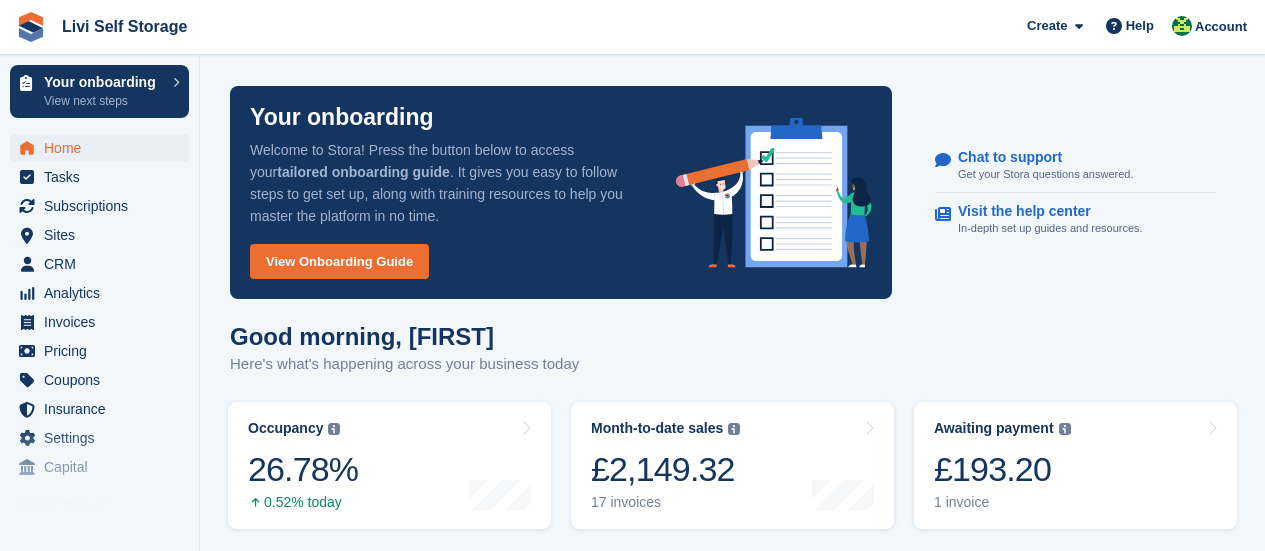 scroll, scrollTop: 0, scrollLeft: 0, axis: both 